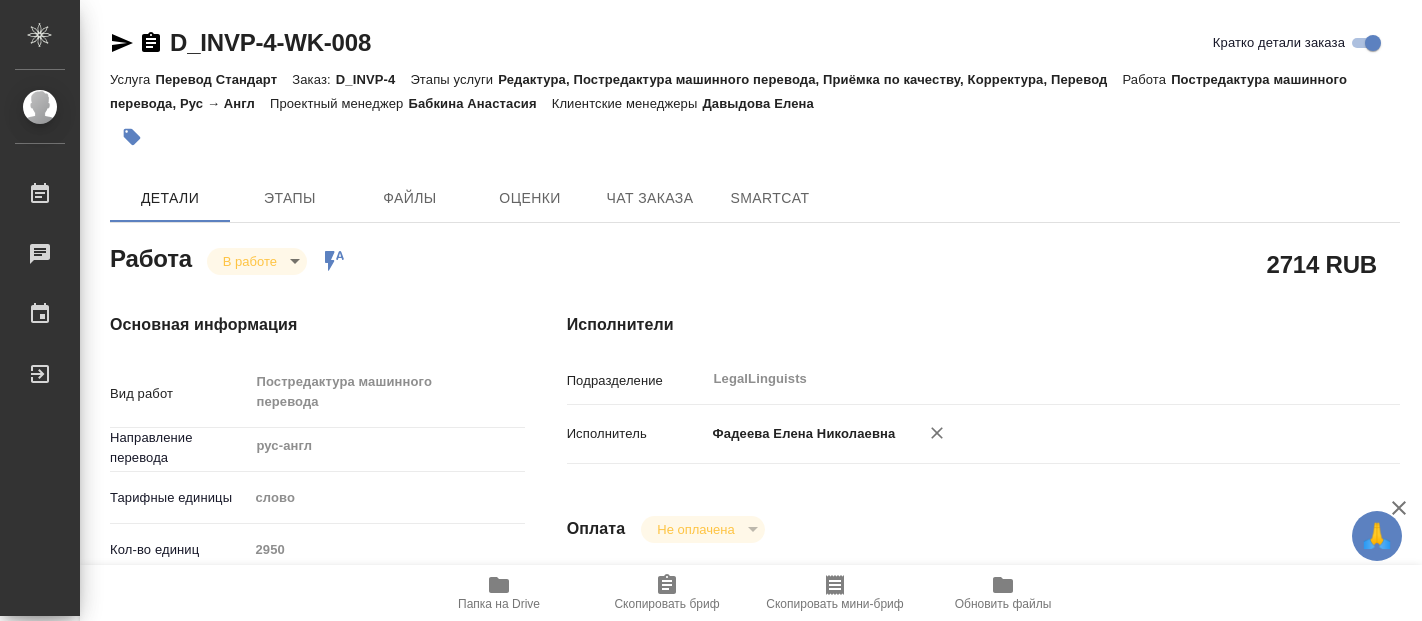 scroll, scrollTop: 0, scrollLeft: 0, axis: both 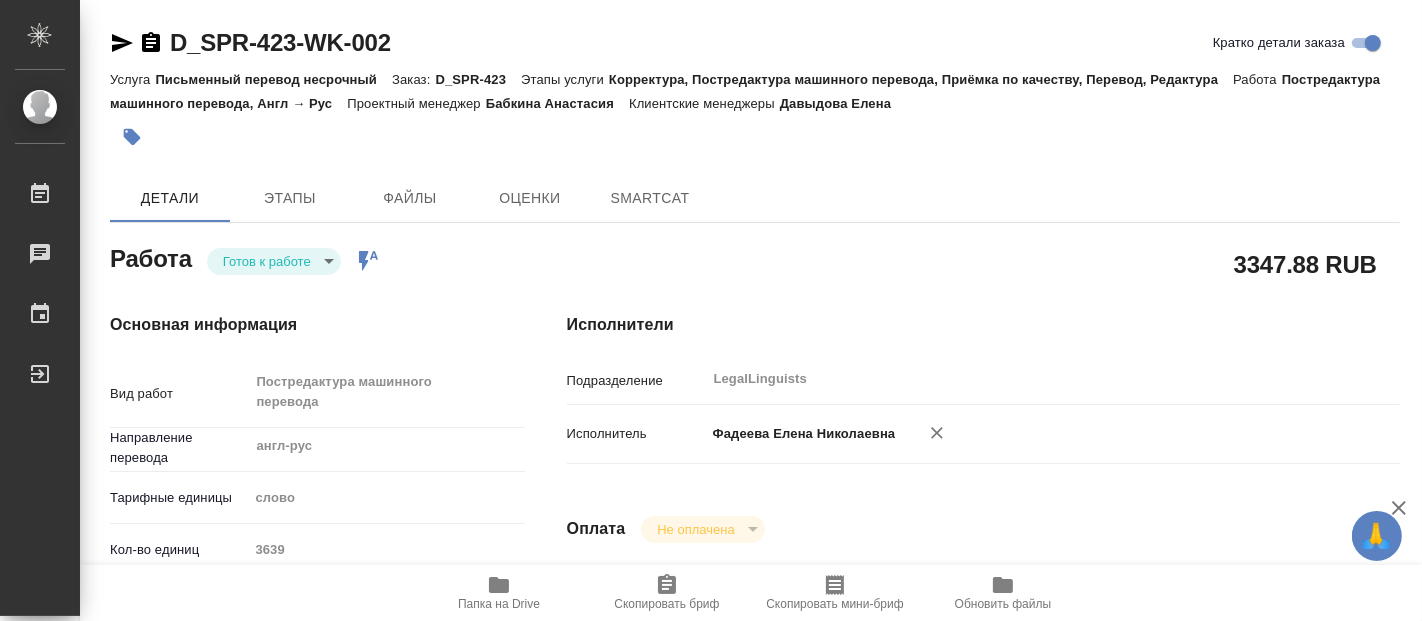 type on "x" 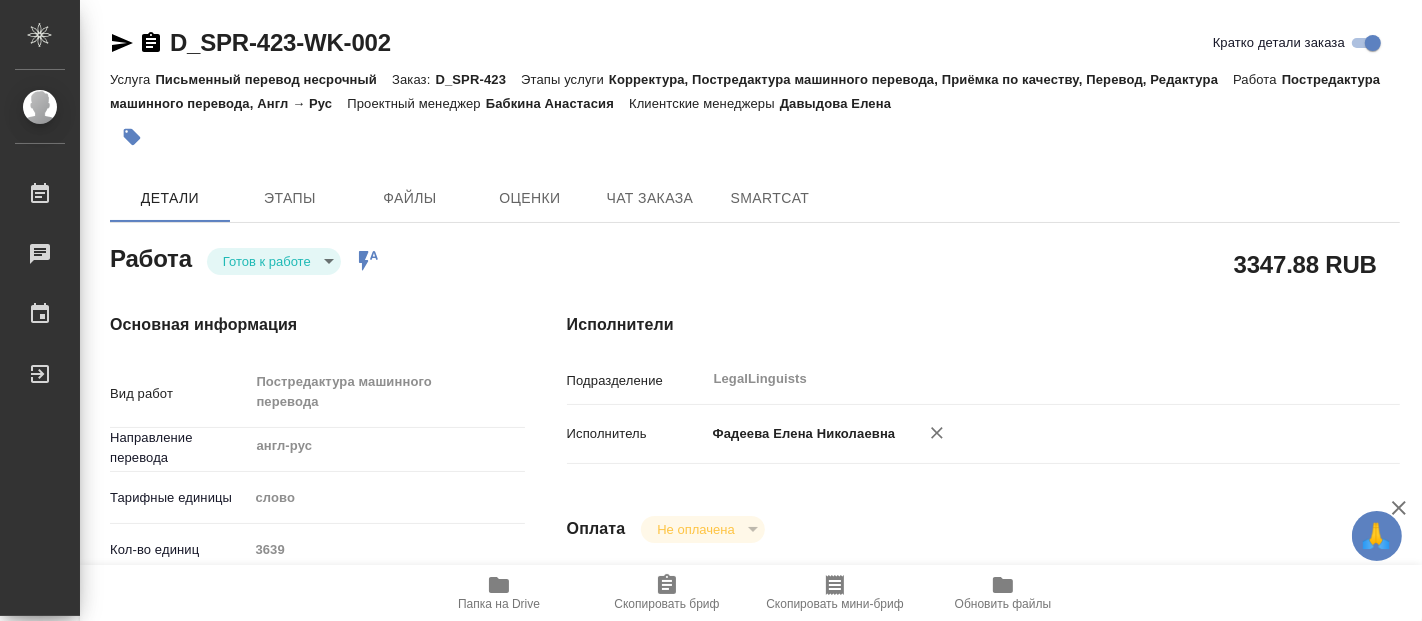type on "x" 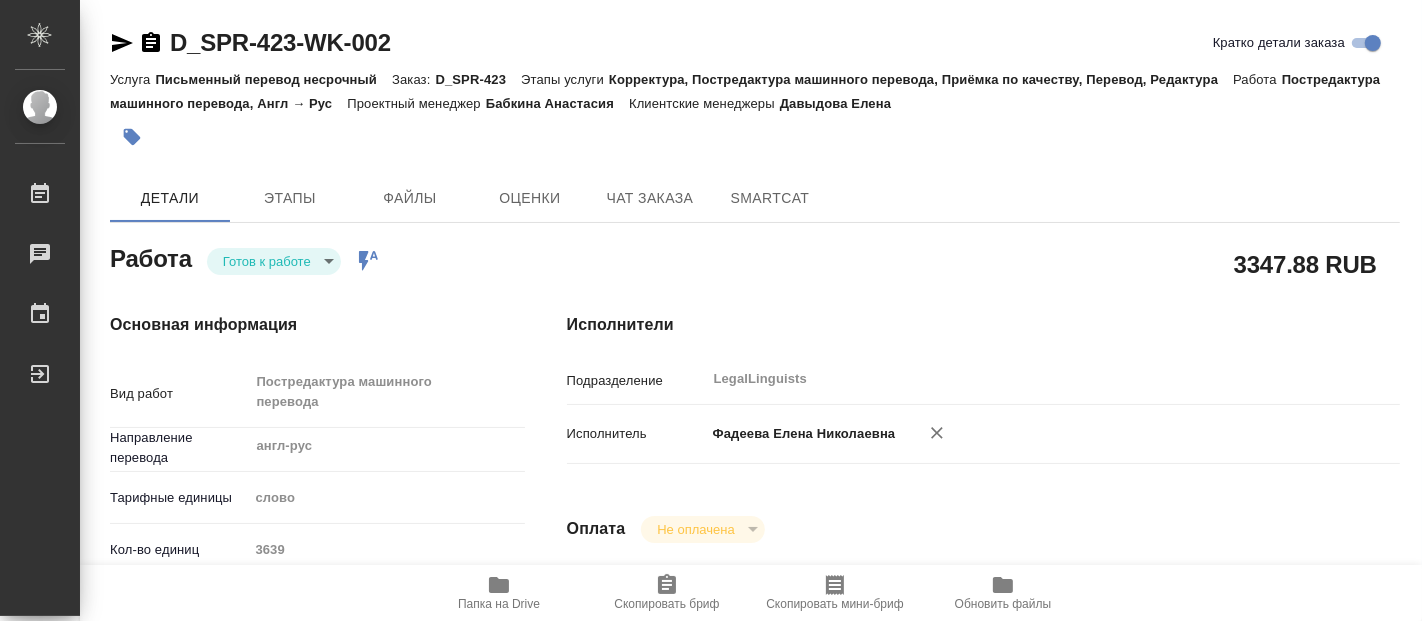 click on ".cls-1
fill:#fff;
AWATERA [FIRST] [LAST] Работы 0 Чаты График Выйти D_SPR-423-WK-002 Кратко детали заказа Услуга Письменный перевод несрочный Заказ: D_SPR-423 Этапы услуги Корректура, Постредактура машинного перевода, Приёмка по качеству, Перевод, Редактура Работа Постредактура машинного перевода, Англ → Рус Проектный менеджер [LAST] [LAST] Клиентские менеджеры [LAST] [LAST] Детали Этапы Файлы Оценки Чат заказа SmartCat Работа Готов к работе readyForWork Работа включена в последовательность 3347.88 RUB Основная информация Вид работ Постредактура машинного перевода x ​ ​ x" at bounding box center (711, 310) 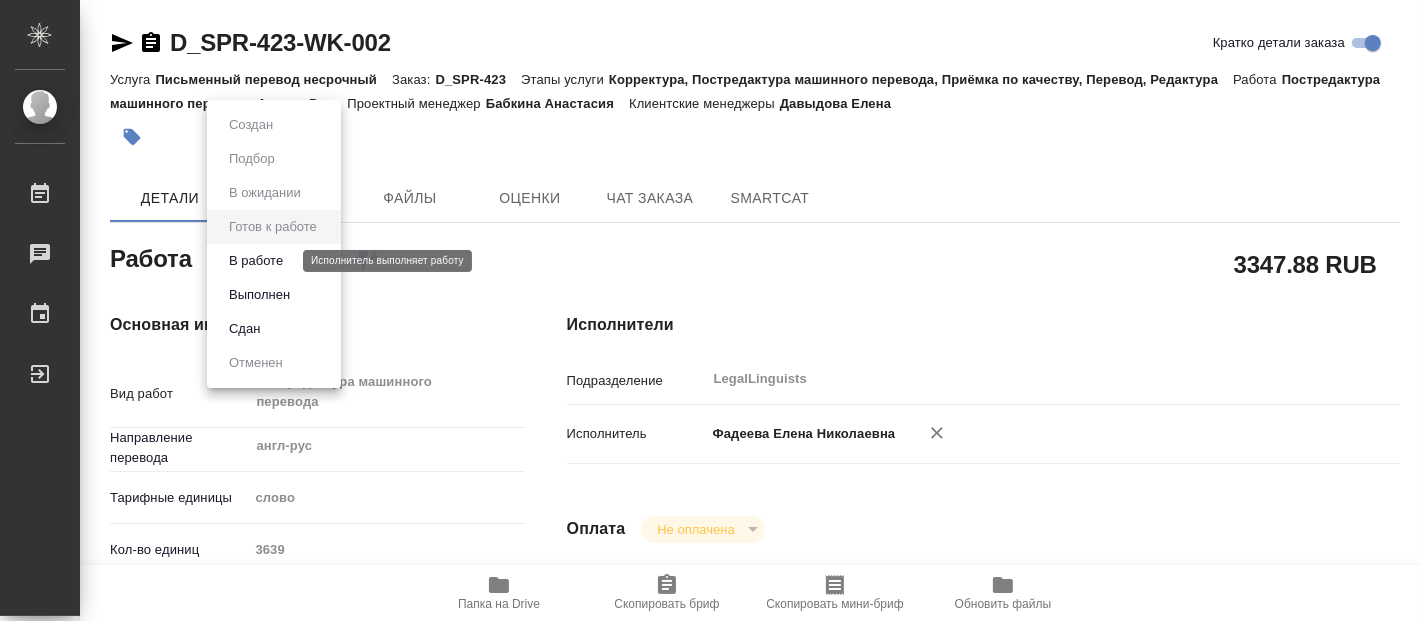 click on "В работе" at bounding box center (256, 261) 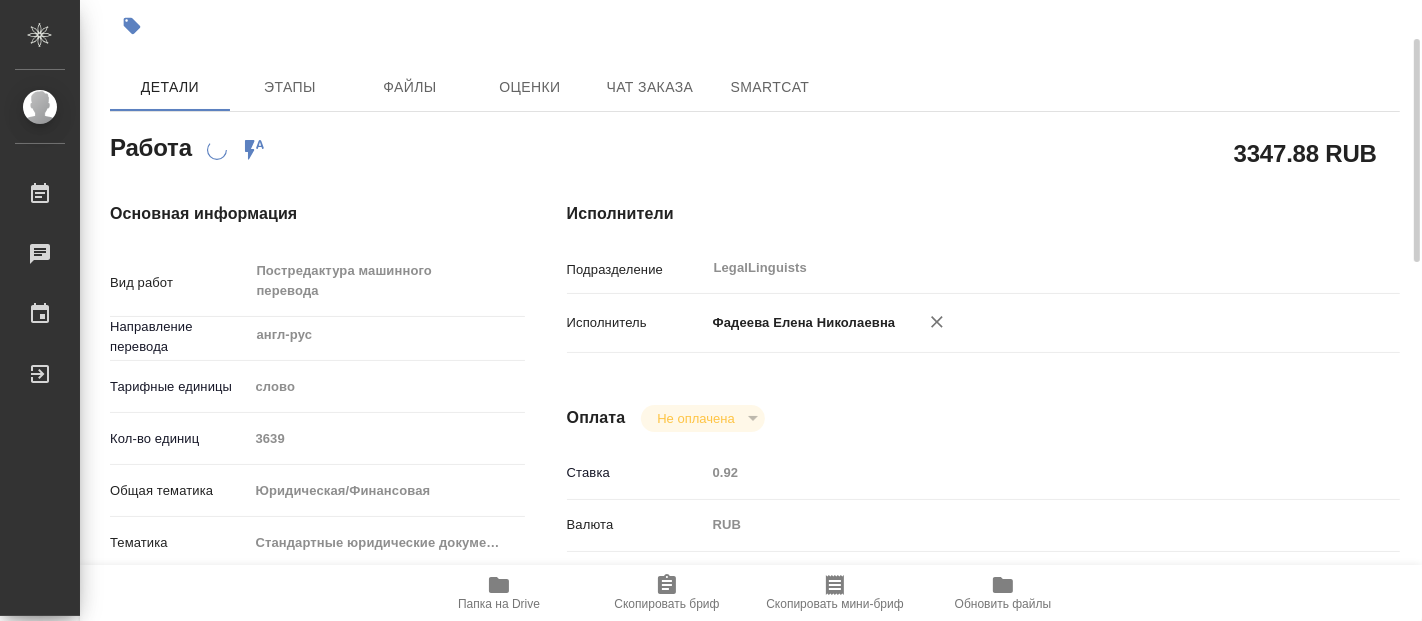 scroll, scrollTop: 222, scrollLeft: 0, axis: vertical 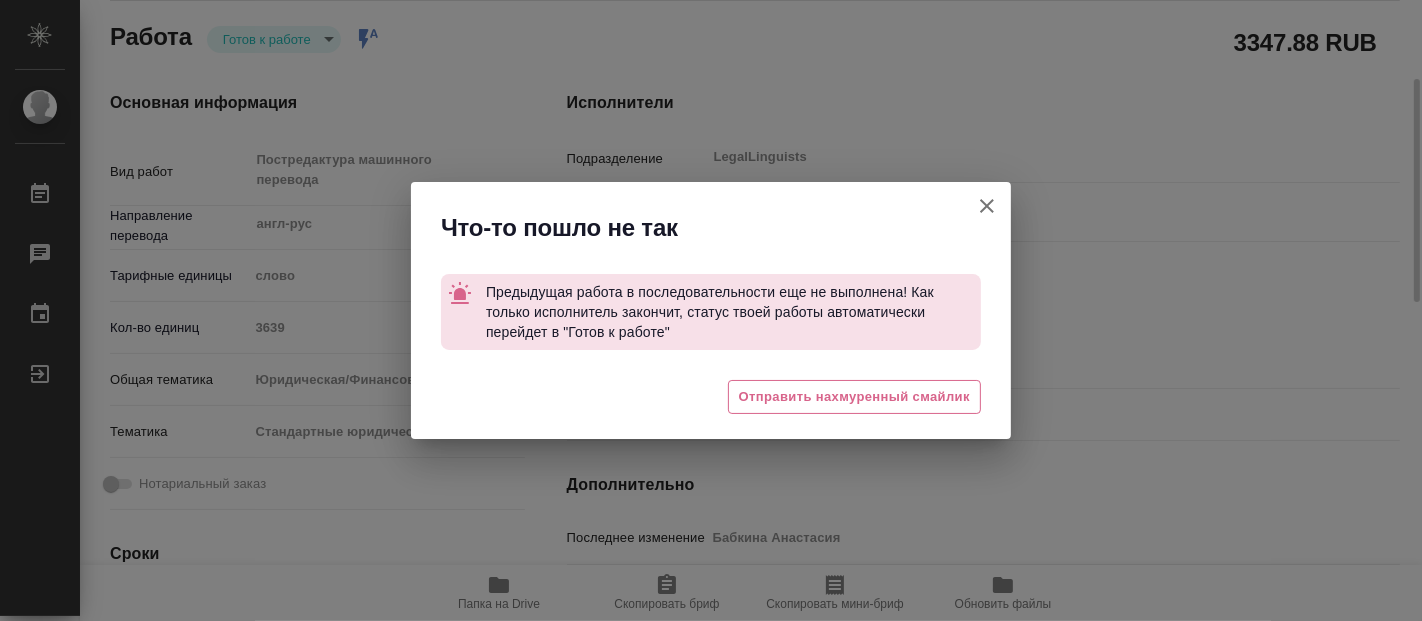 type on "x" 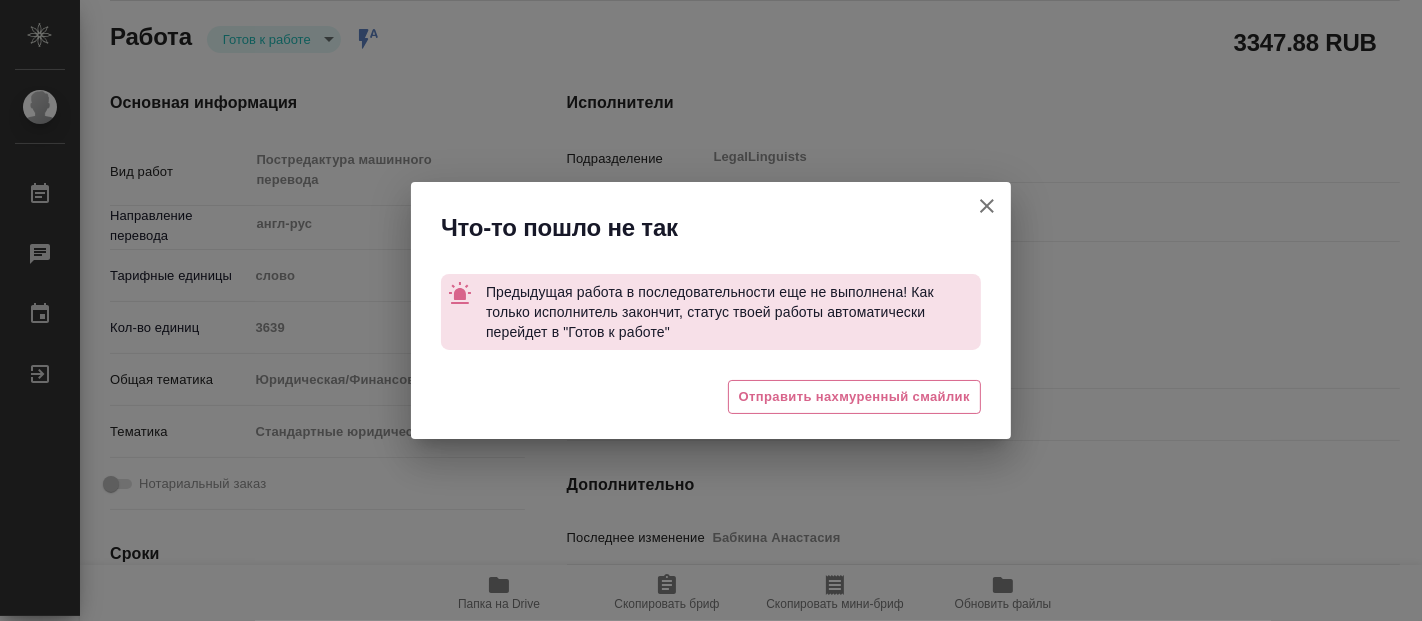 click 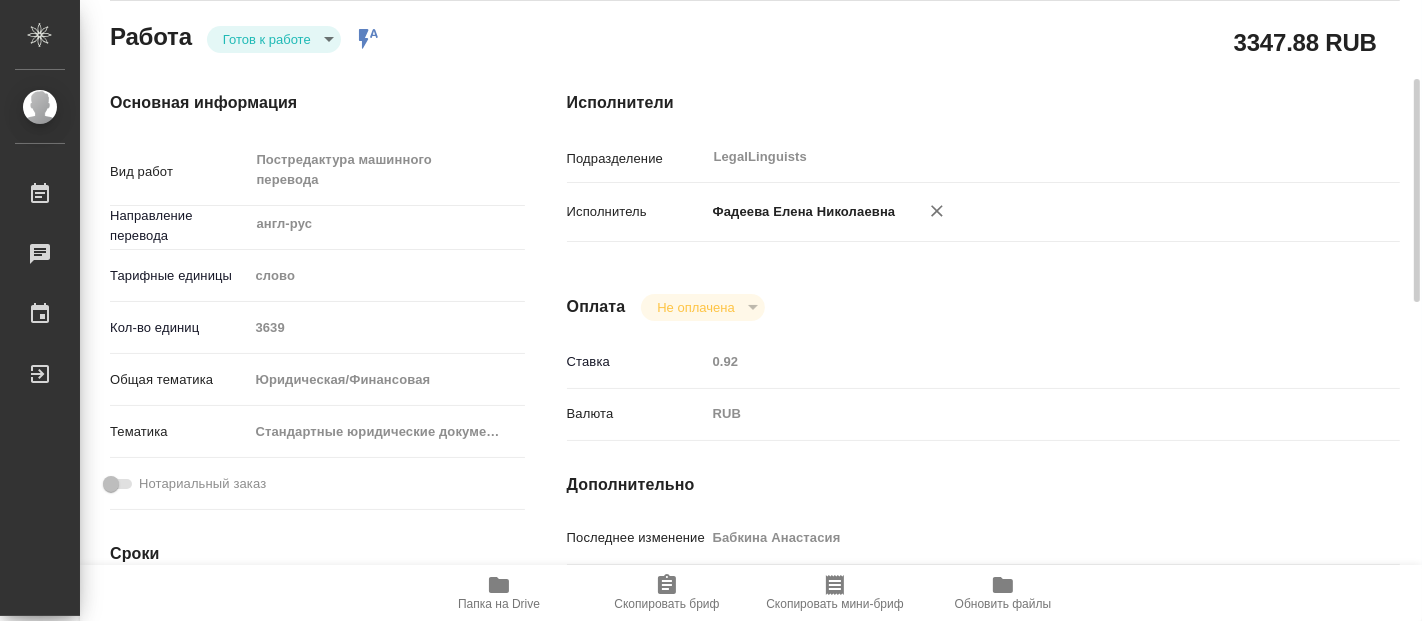 type on "x" 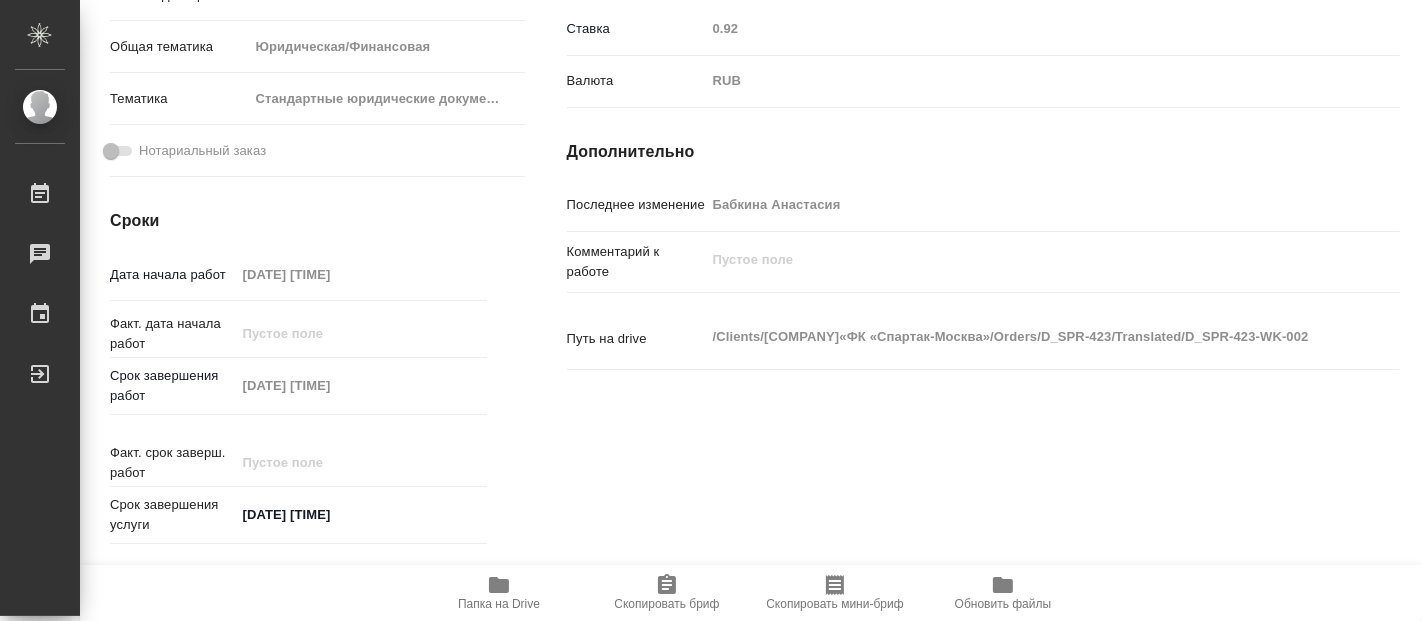 scroll, scrollTop: 0, scrollLeft: 0, axis: both 